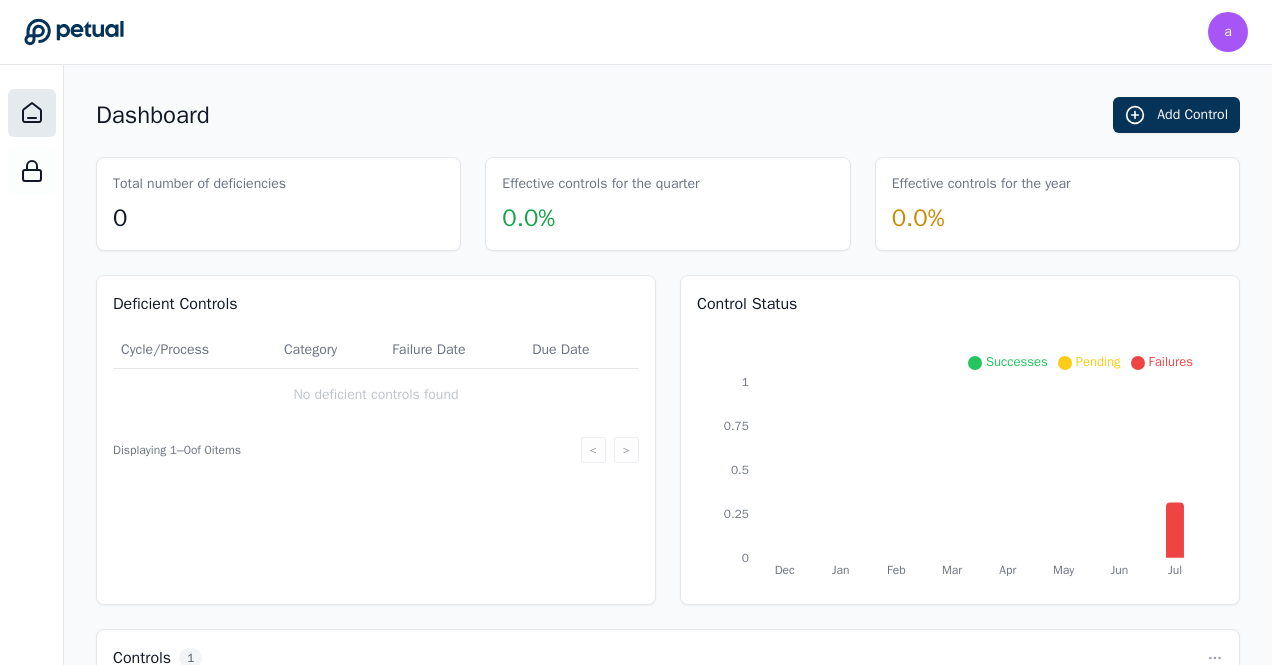 scroll, scrollTop: 0, scrollLeft: 0, axis: both 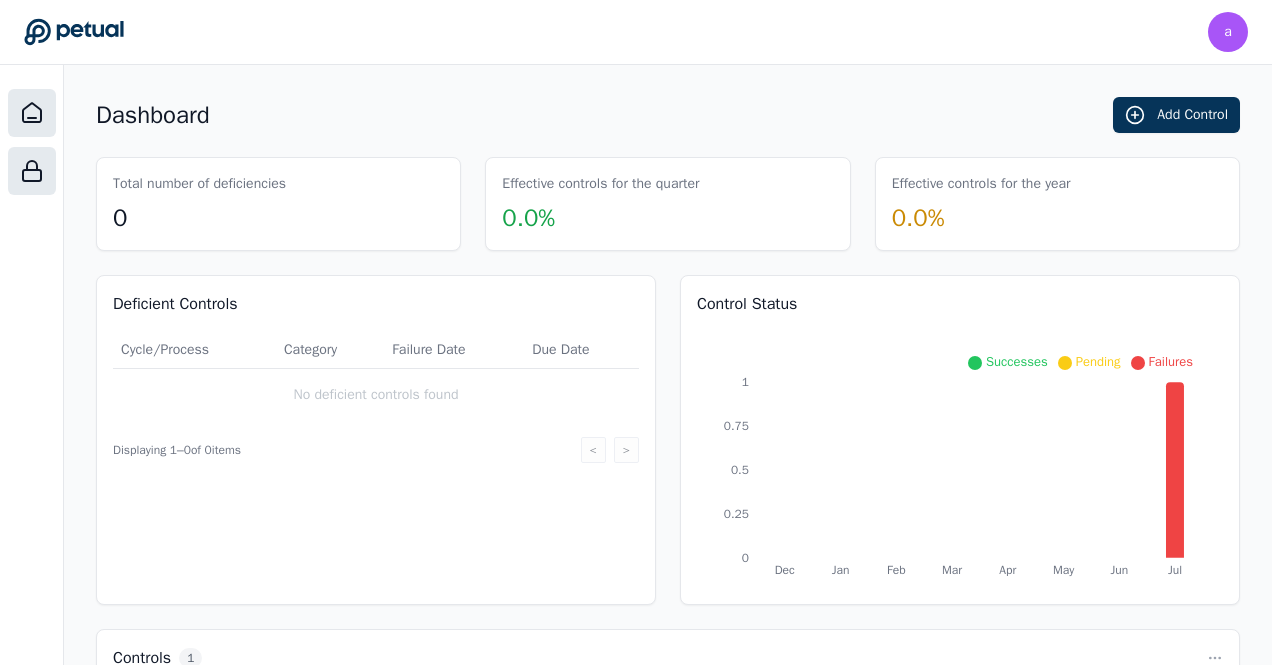 click 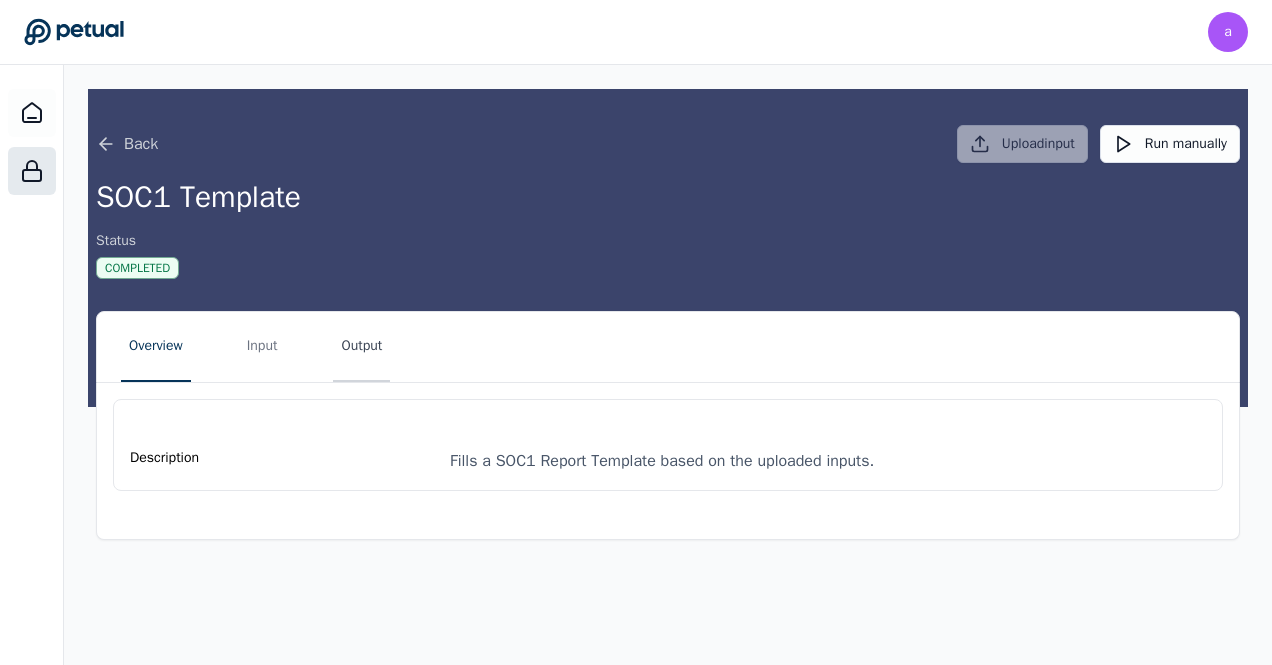 click on "Output" at bounding box center [361, 347] 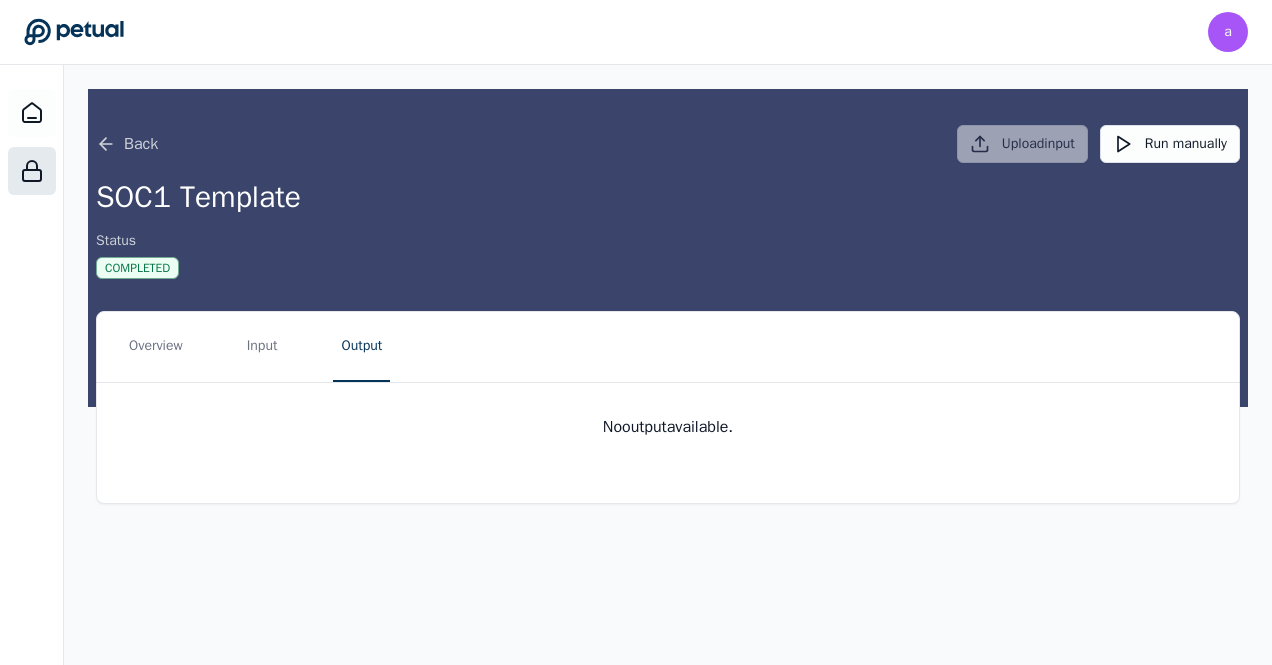 type 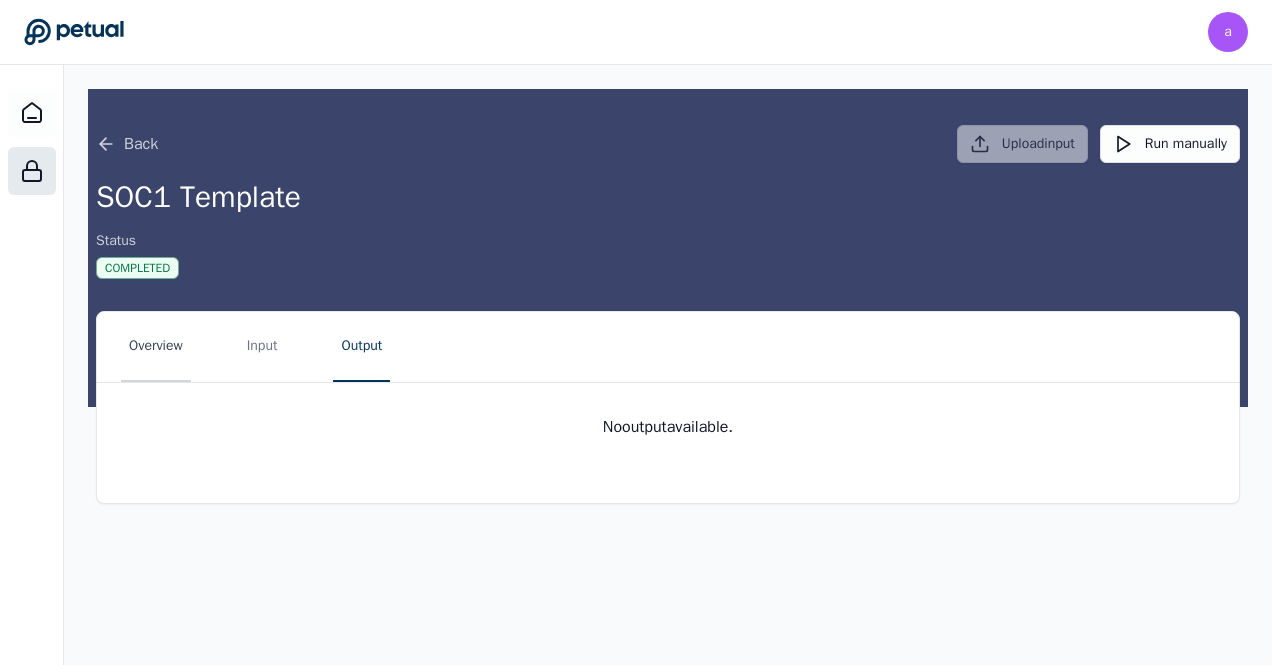 click on "Overview" at bounding box center (156, 347) 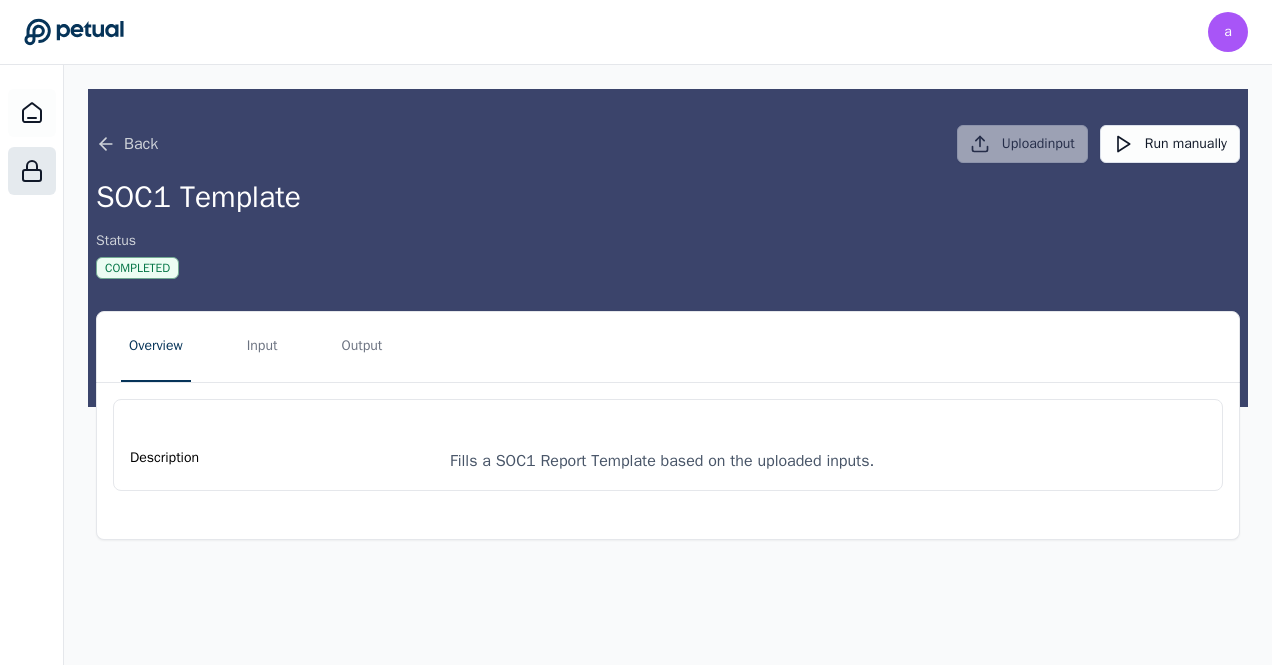 click on "Overview Input Output Description Fills a SOC1 Report Template based on the uploaded inputs." at bounding box center [668, 425] 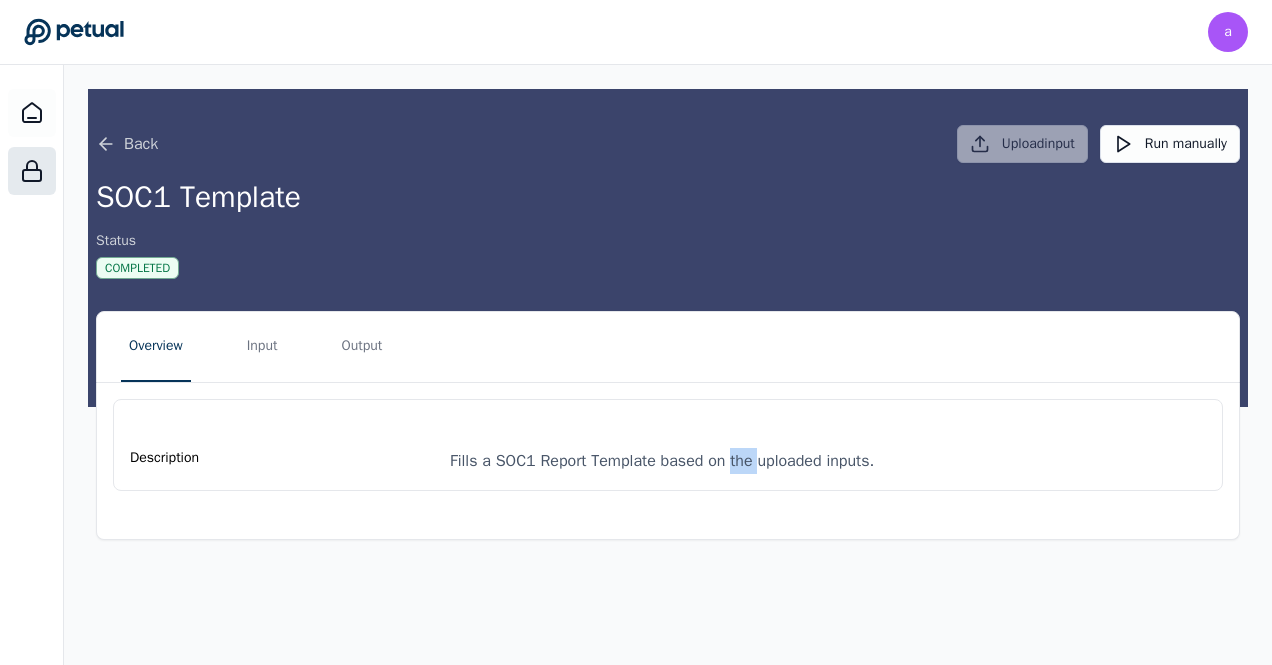 click on "Overview Input Output Description Fills a SOC1 Report Template based on the uploaded inputs." at bounding box center [668, 425] 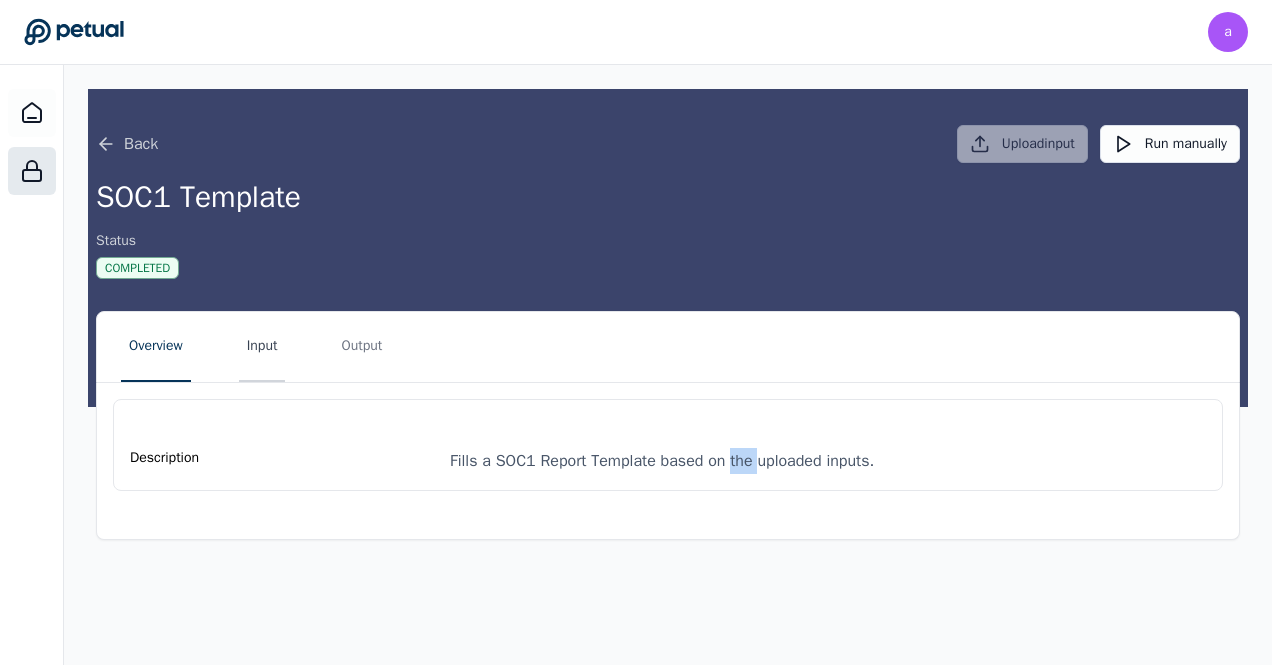 click on "Input" at bounding box center [262, 347] 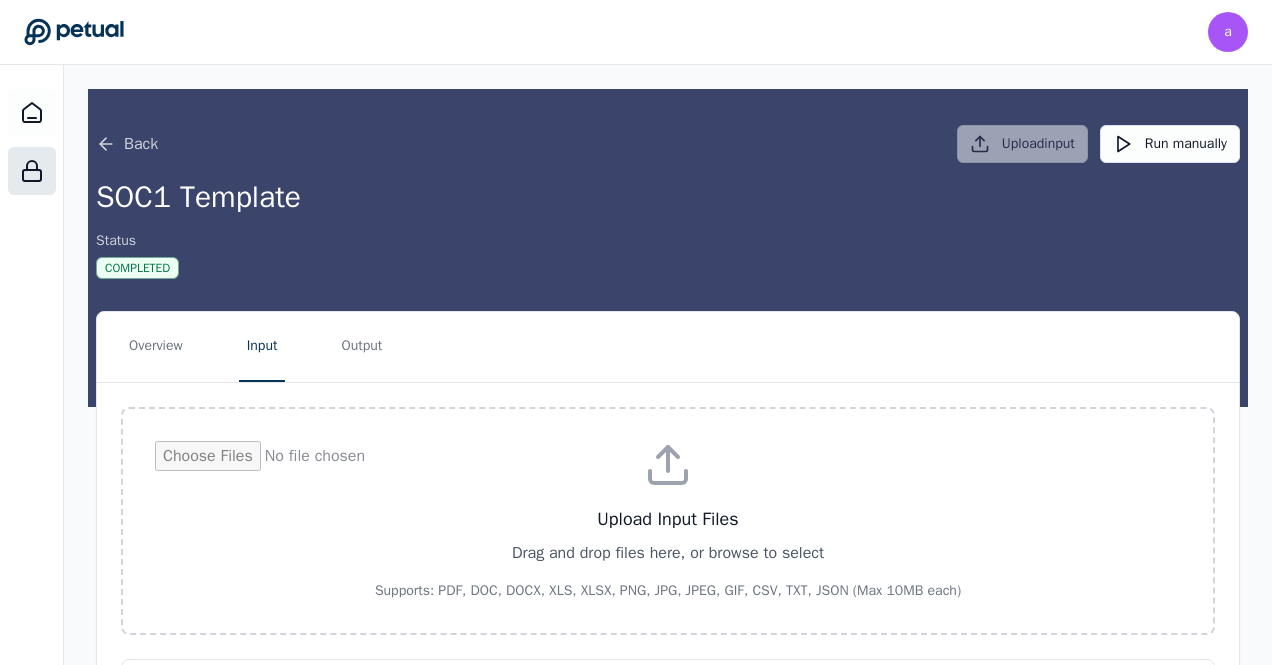 type 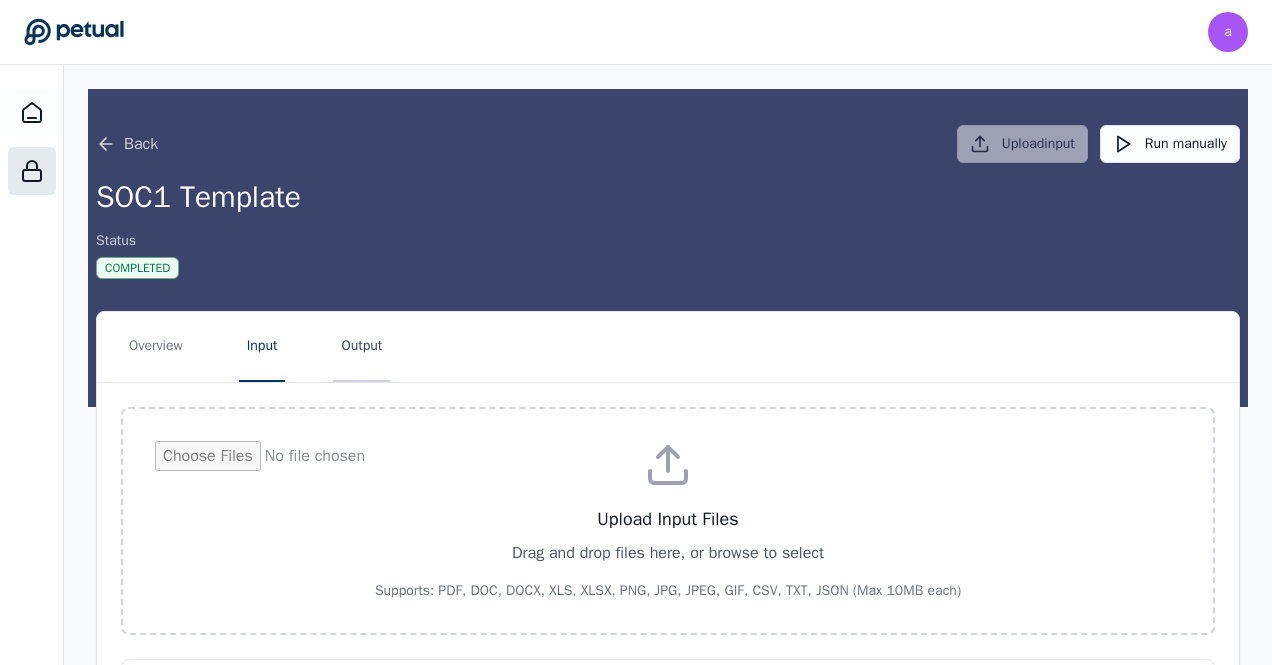 click on "Output" at bounding box center [361, 347] 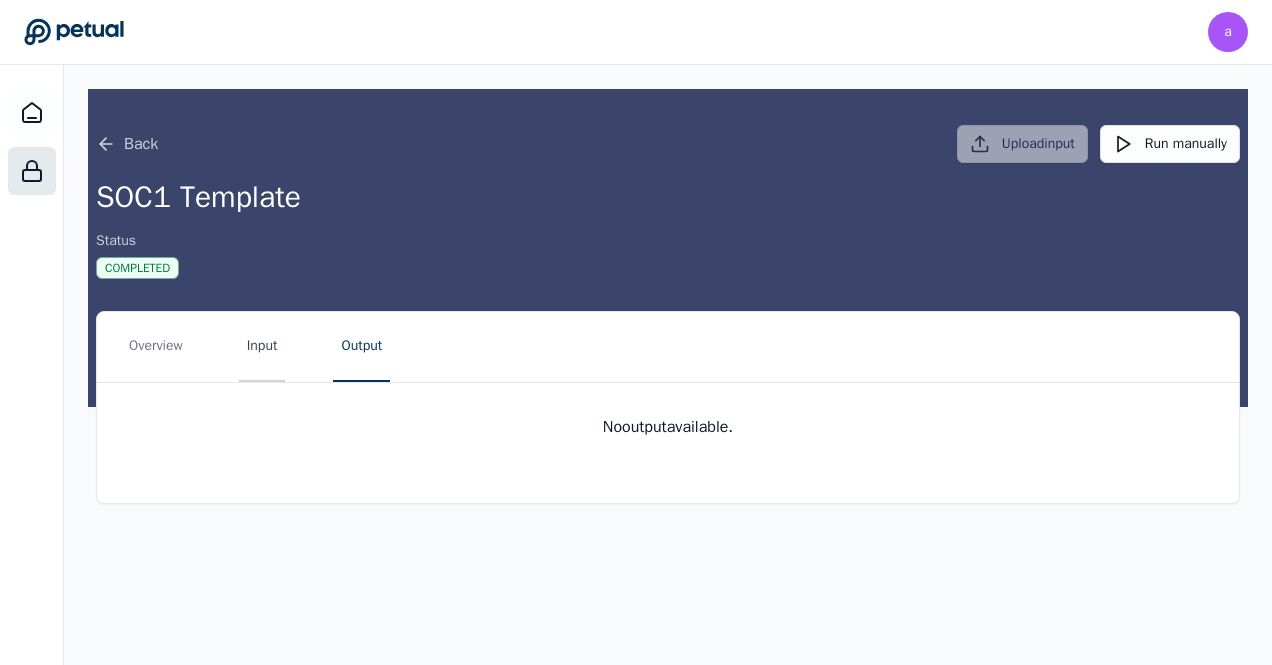 click on "Input" at bounding box center (262, 347) 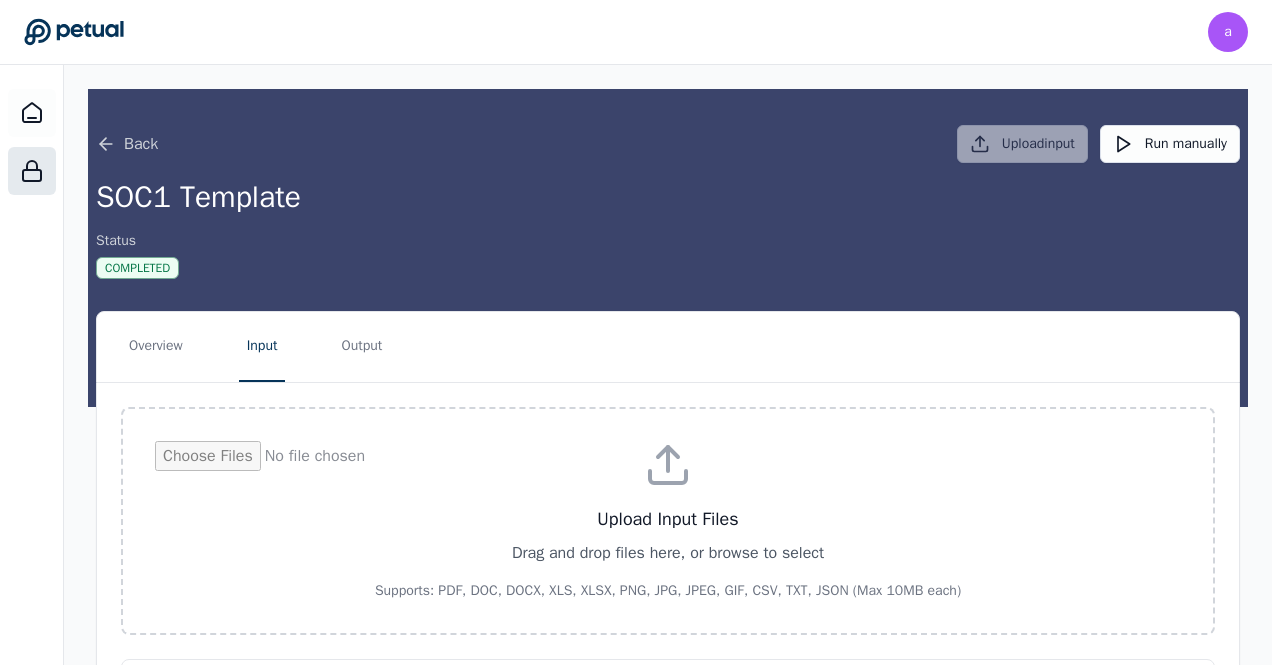 drag, startPoint x: 566, startPoint y: 477, endPoint x: 434, endPoint y: 329, distance: 198.31288 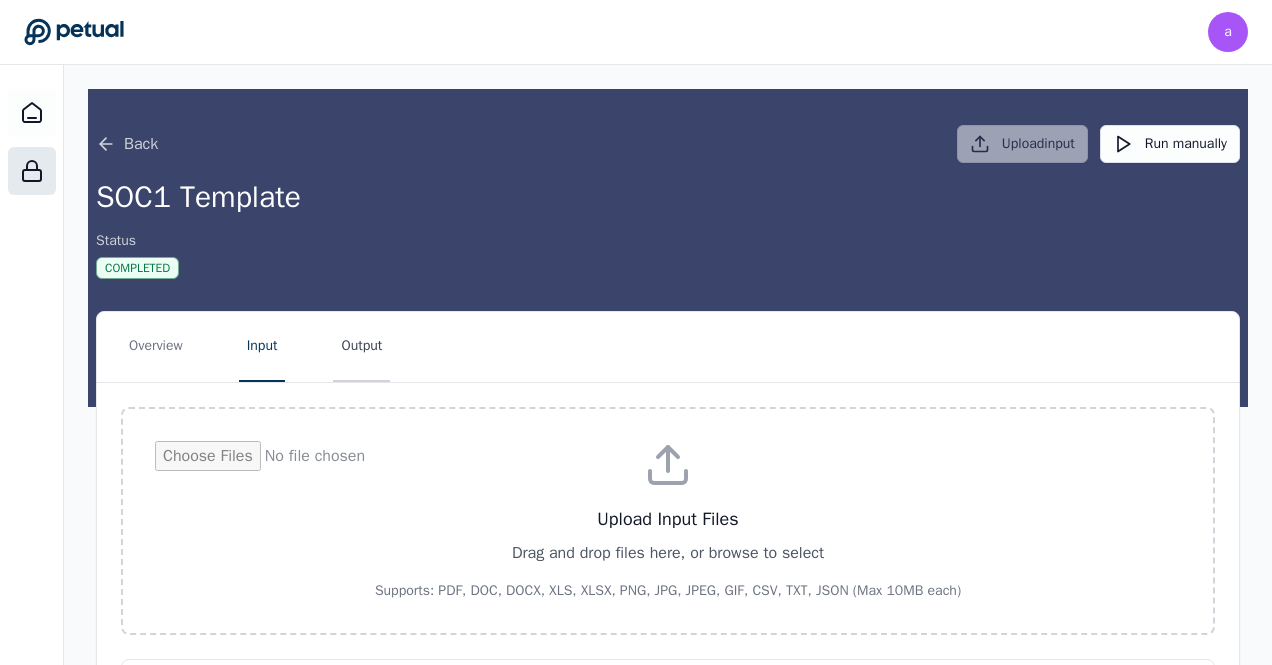 click on "Output" at bounding box center [361, 347] 